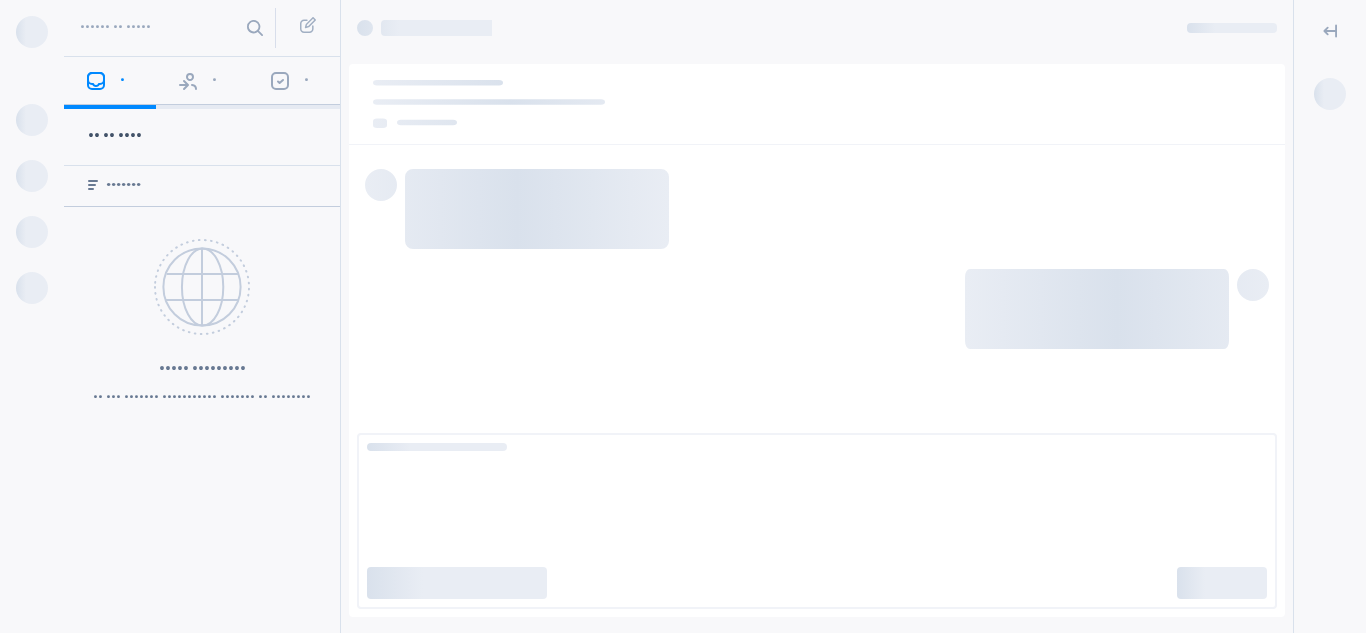 scroll, scrollTop: 0, scrollLeft: 0, axis: both 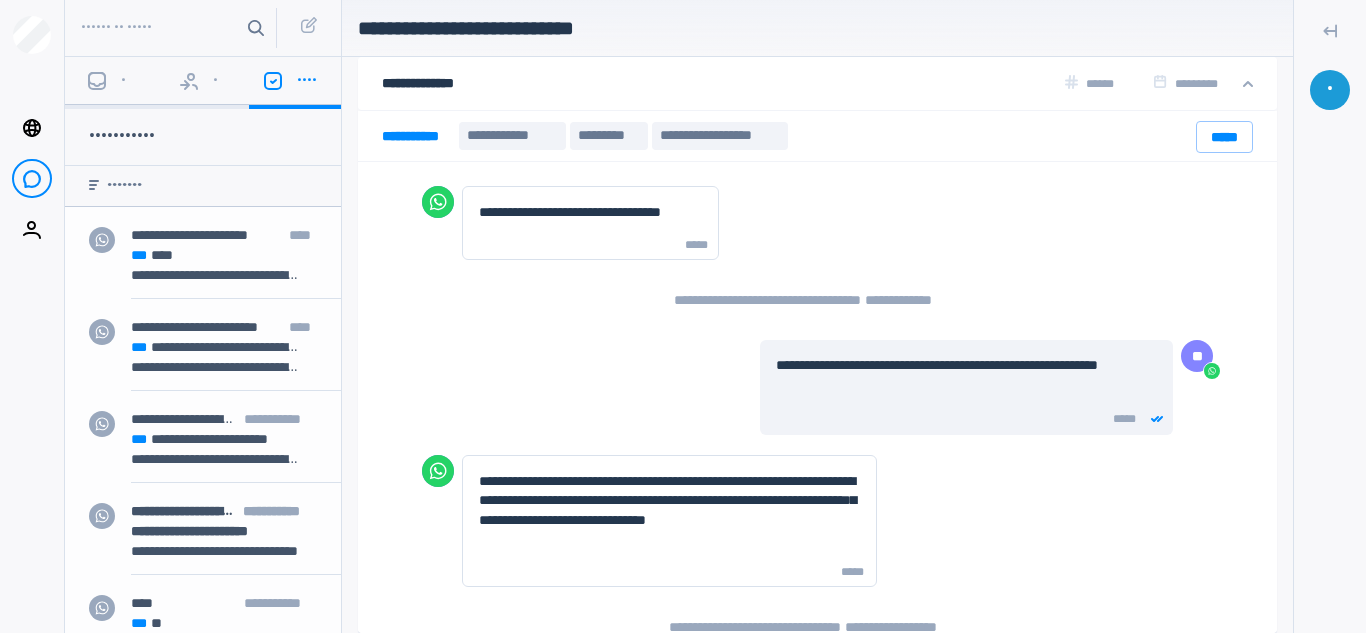 click on "•••••• •• •••••" at bounding box center (174, 28) 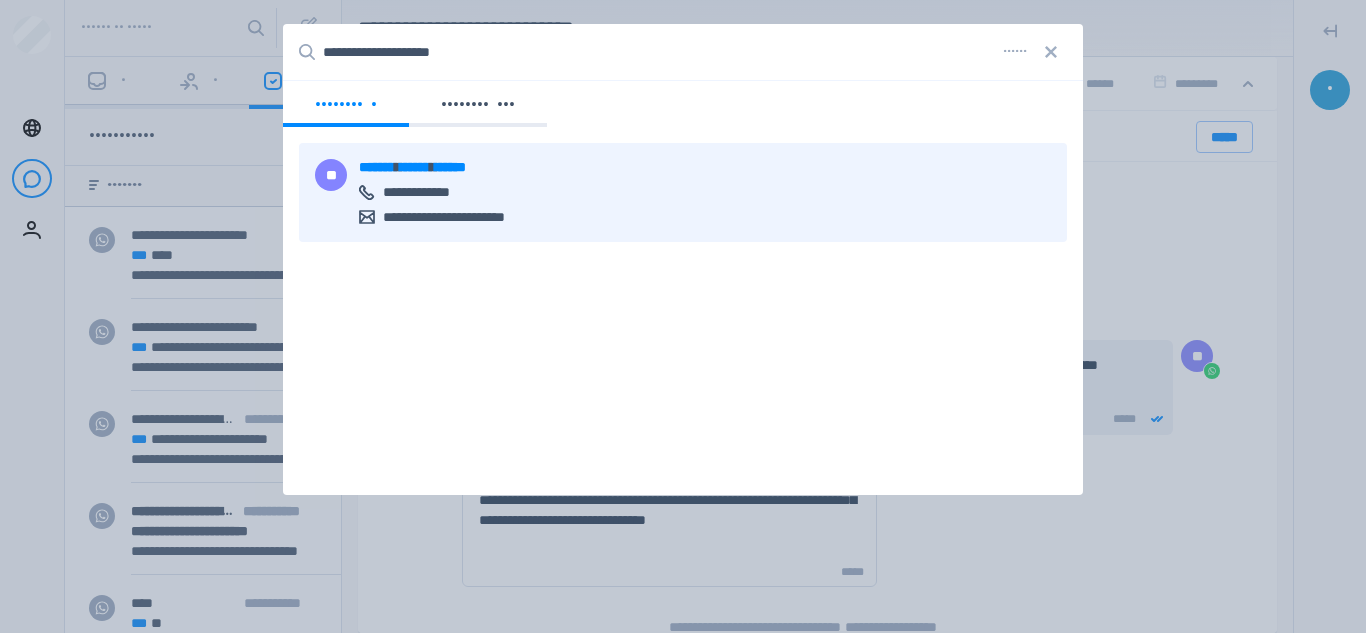 click on "•••••••   ••••••   •••••• ••••••••••••• ••••••••••••••••••••••••" at bounding box center (460, 192) 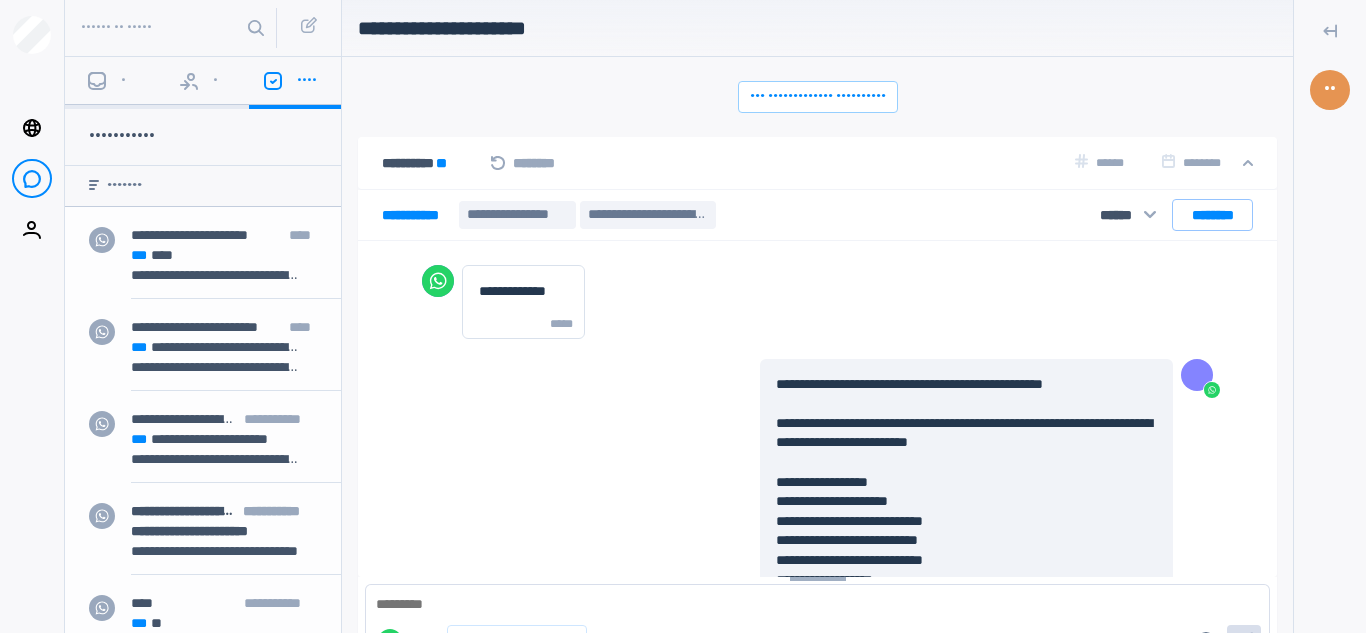 scroll, scrollTop: 1216, scrollLeft: 0, axis: vertical 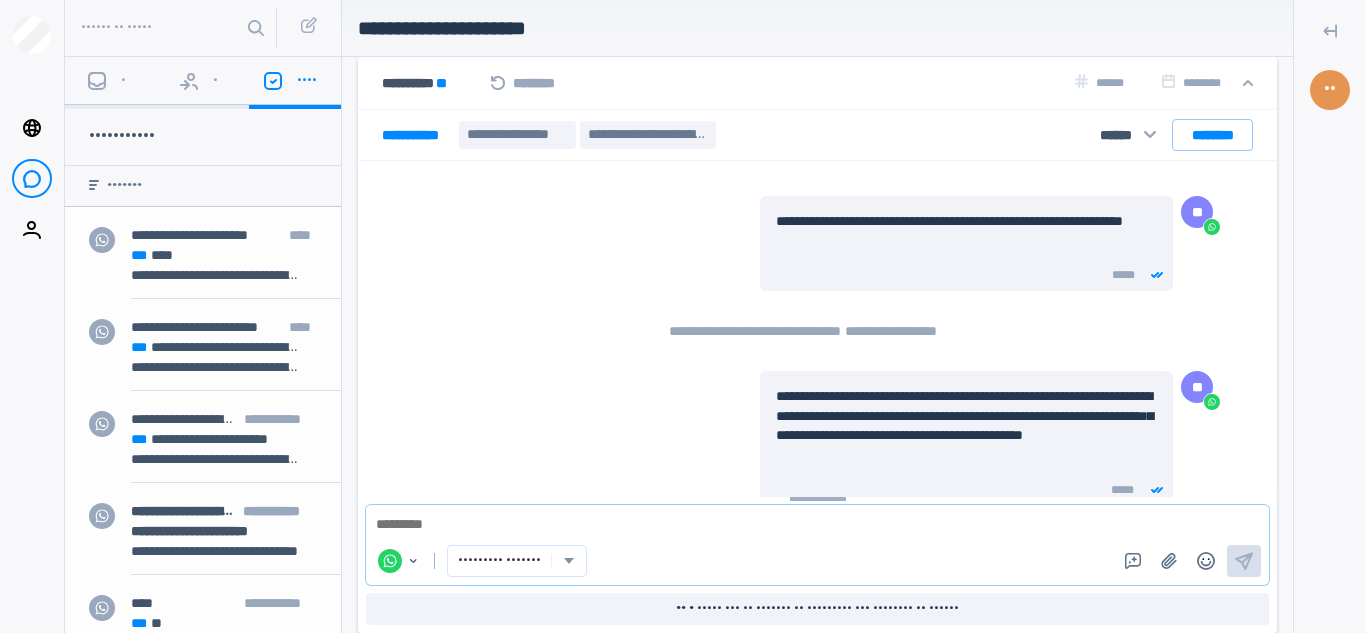 click at bounding box center [817, 525] 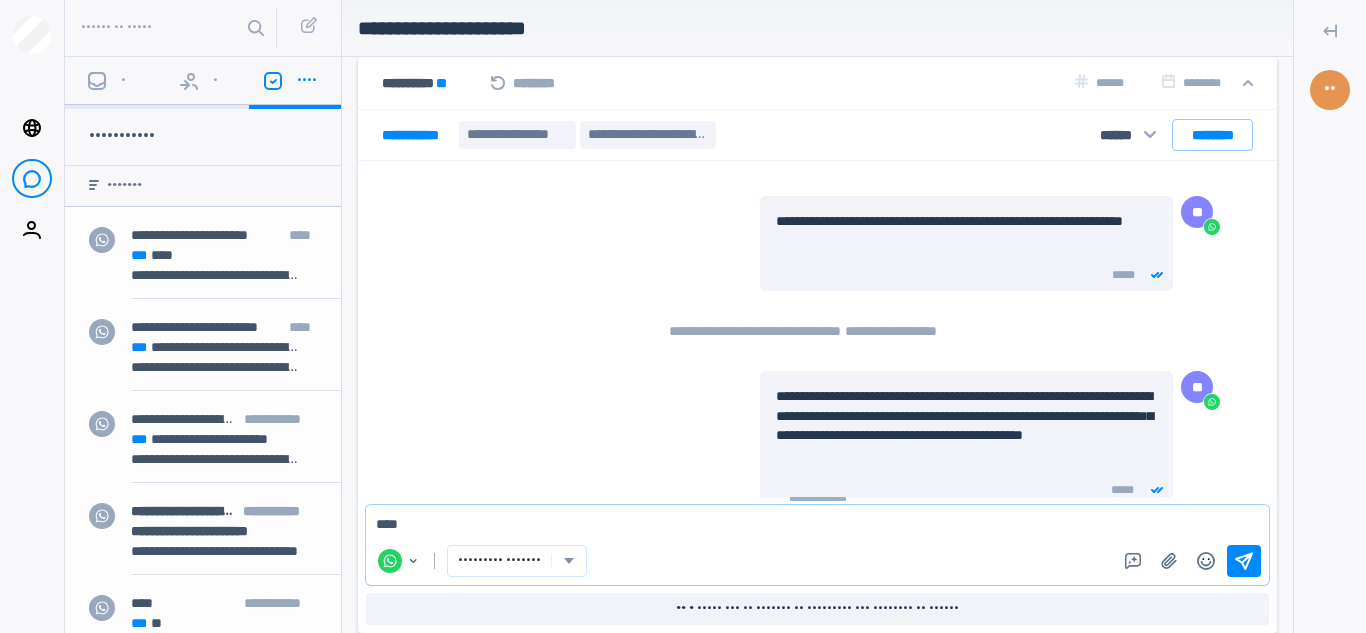 type on "••••" 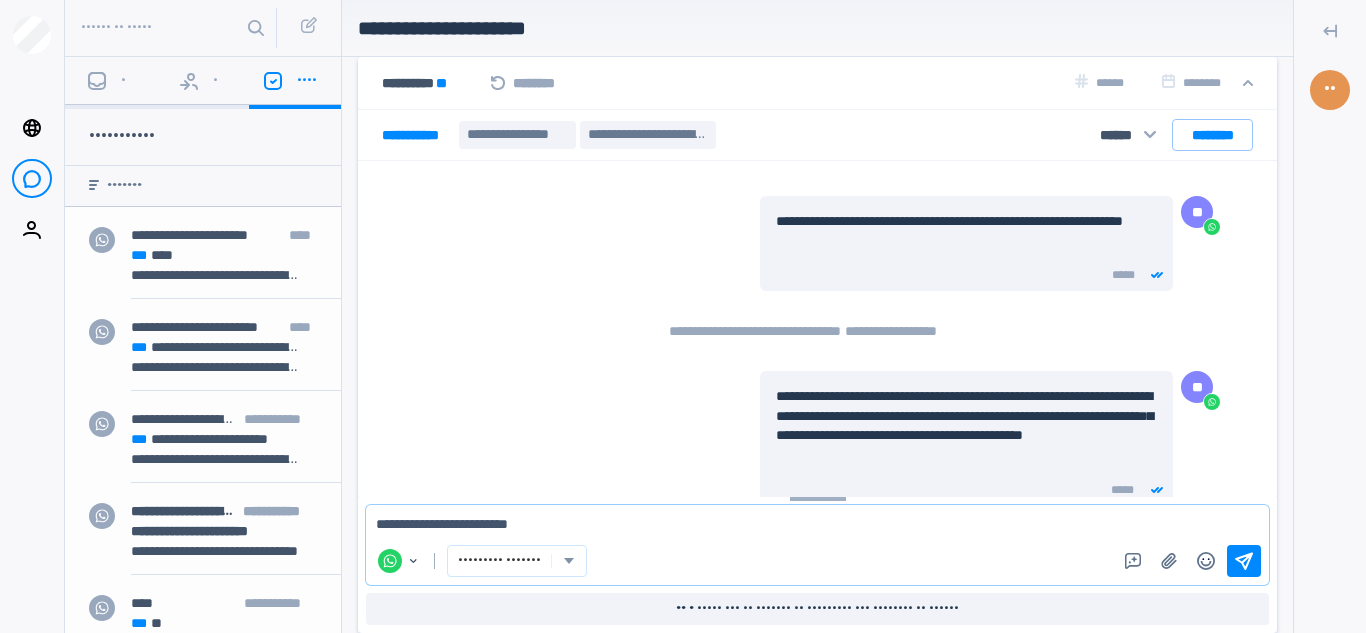 scroll, scrollTop: 1216, scrollLeft: 0, axis: vertical 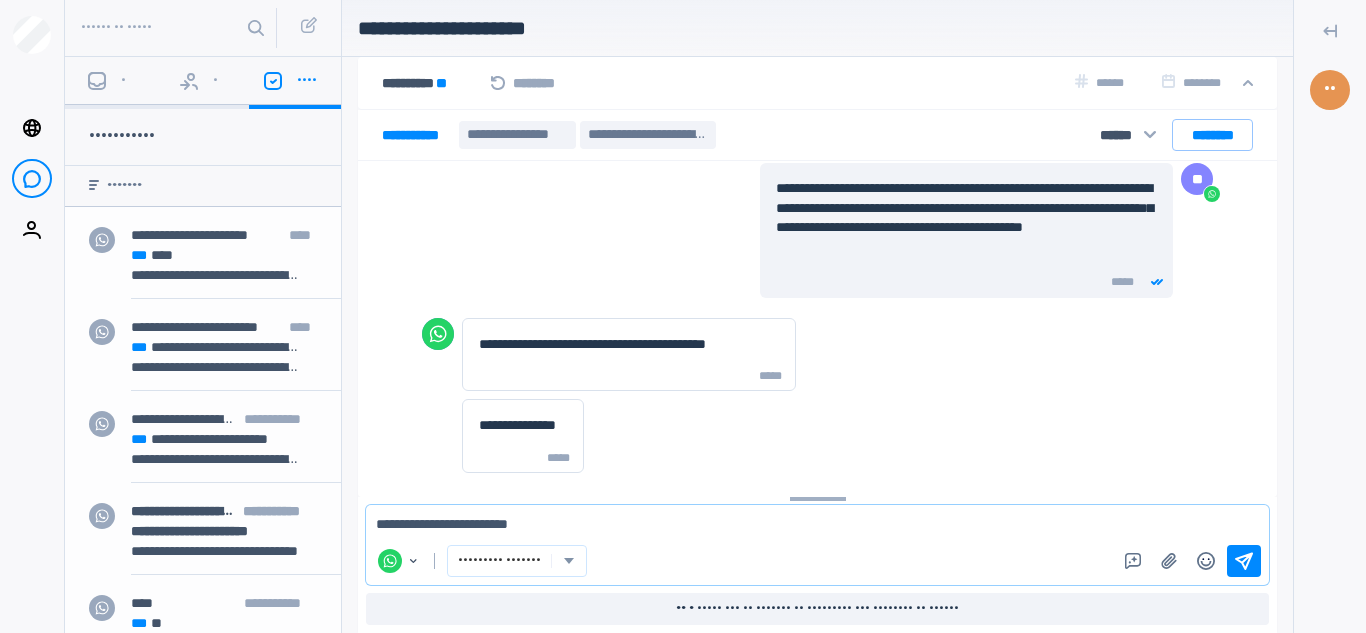 drag, startPoint x: 582, startPoint y: 524, endPoint x: 304, endPoint y: 516, distance: 278.11508 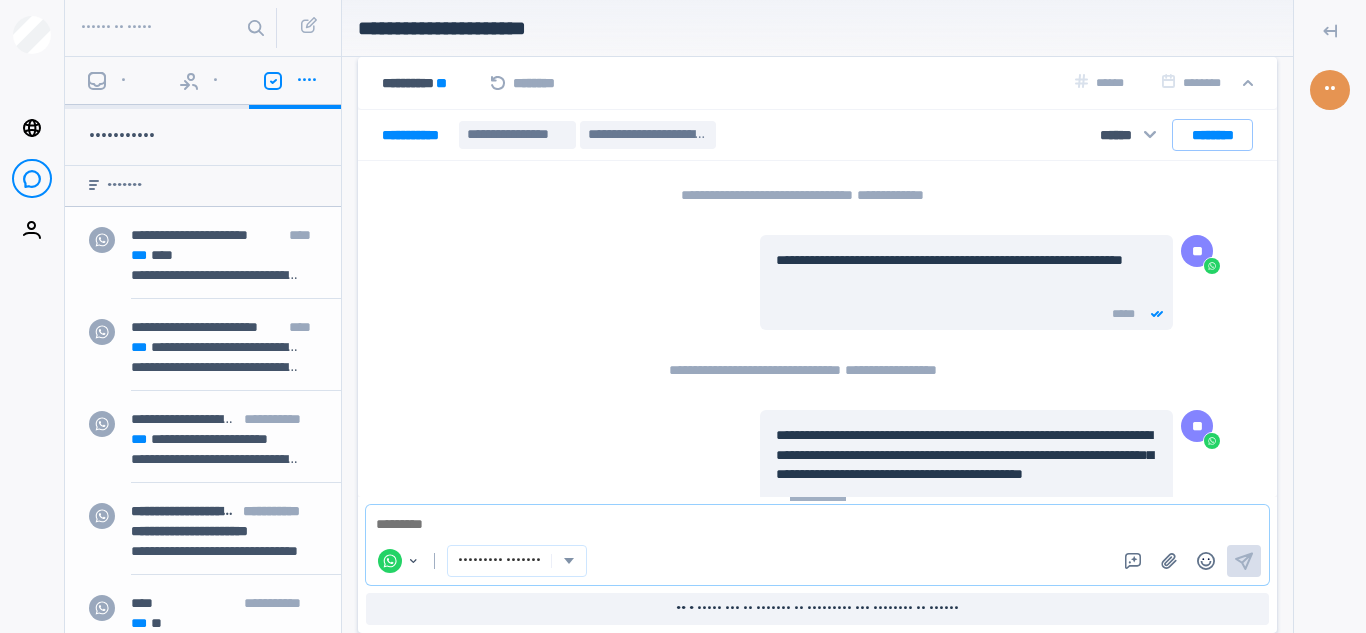 scroll, scrollTop: 1216, scrollLeft: 0, axis: vertical 